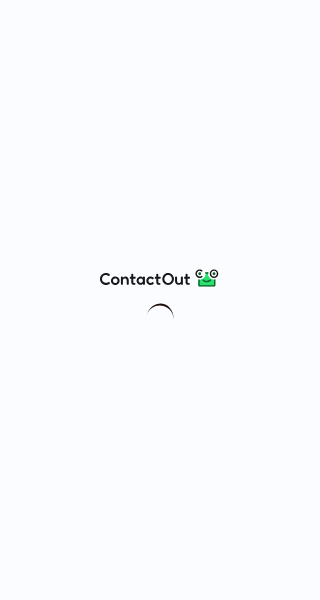 scroll, scrollTop: 0, scrollLeft: 0, axis: both 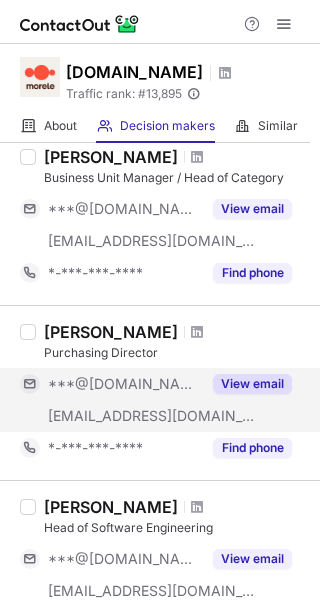 click on "View email" at bounding box center (252, 384) 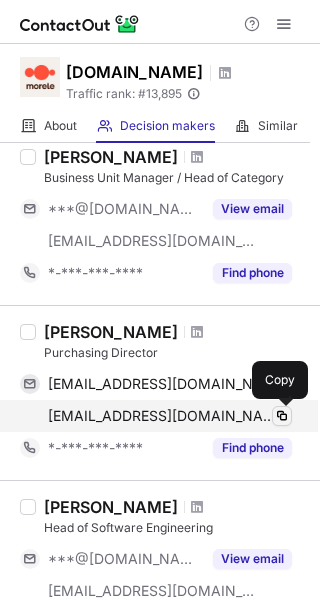 click at bounding box center (282, 416) 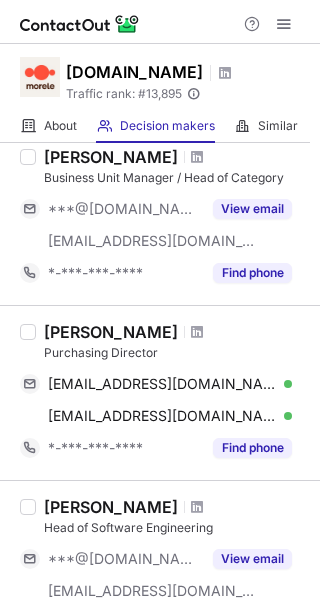 drag, startPoint x: 9, startPoint y: 180, endPoint x: 10, endPoint y: 226, distance: 46.010868 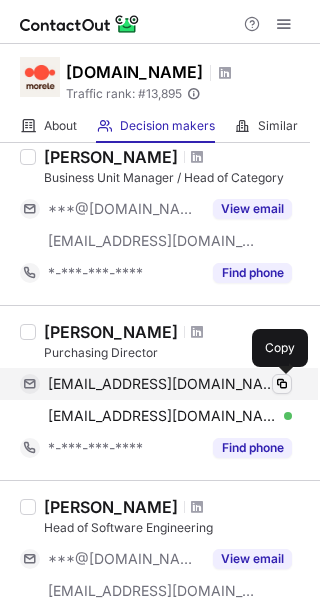 click at bounding box center [282, 384] 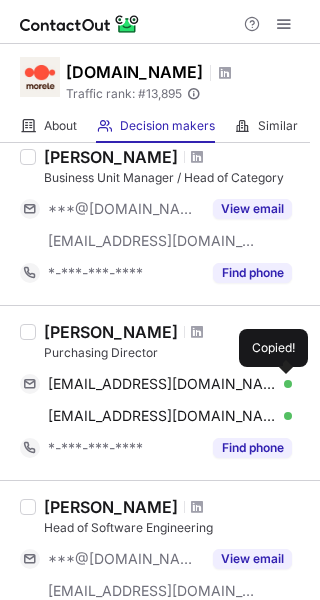 drag, startPoint x: 281, startPoint y: 388, endPoint x: 169, endPoint y: 487, distance: 149.48244 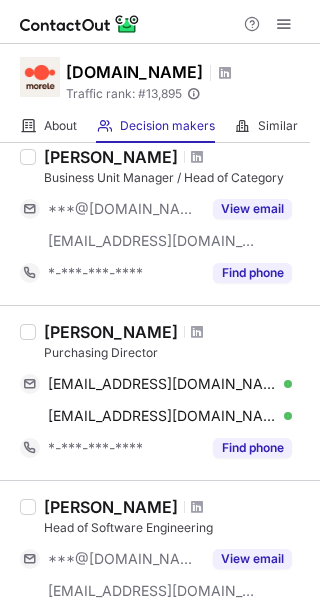 click on "Jacek Iwaszkiewicz Business Unit Manager / Head of Category ***@gmail.com ***@morele.net View email *-***-***-**** Find phone" at bounding box center [160, 218] 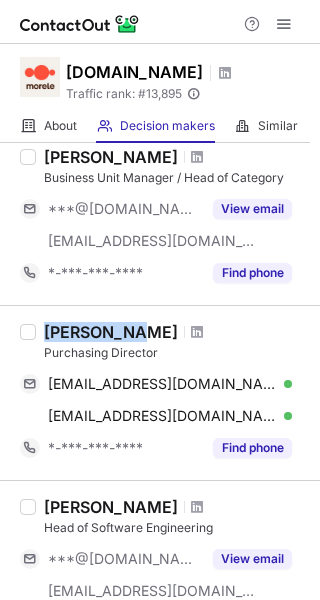 drag, startPoint x: 45, startPoint y: 329, endPoint x: 127, endPoint y: 331, distance: 82.02438 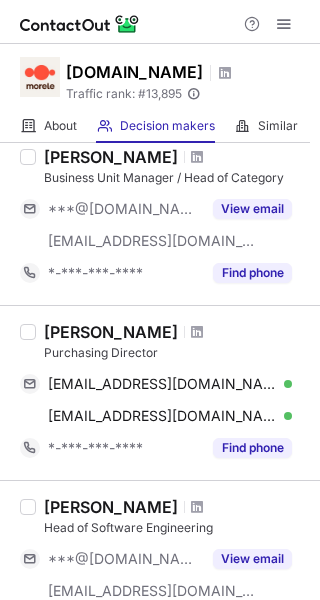 click on "Jacek Iwaszkiewicz Business Unit Manager / Head of Category ***@gmail.com ***@morele.net View email *-***-***-**** Find phone" at bounding box center (160, 218) 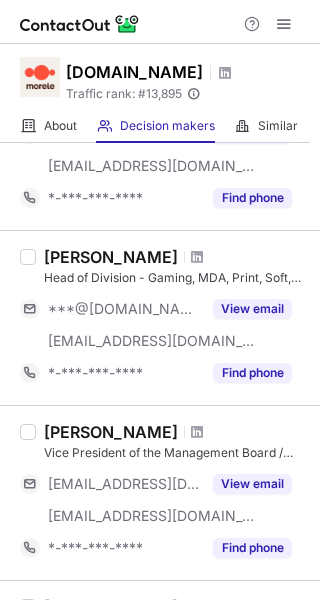 scroll, scrollTop: 800, scrollLeft: 0, axis: vertical 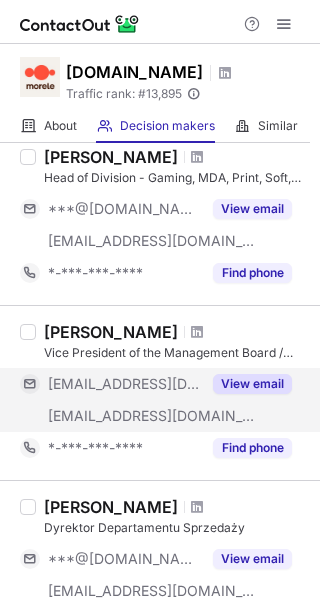 click on "View email" at bounding box center (252, 384) 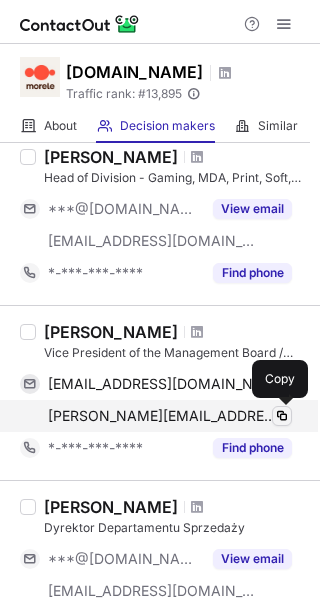 click at bounding box center (282, 416) 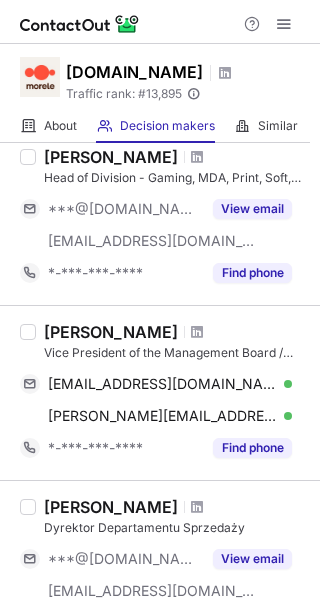 click on "Adrian Grzymkowski Head of Division - Gaming, MDA, Print, Soft, Accessories ***@gmail.com ***@morele.net View email *-***-***-**** Find phone" at bounding box center (160, 217) 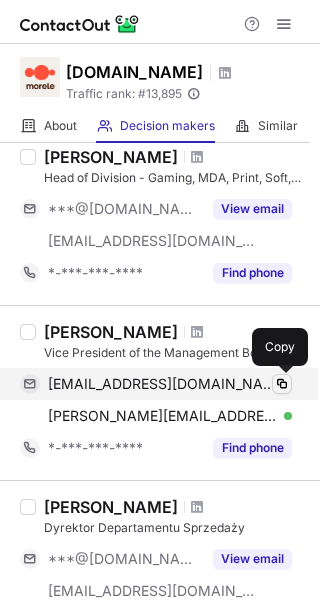 click at bounding box center [282, 384] 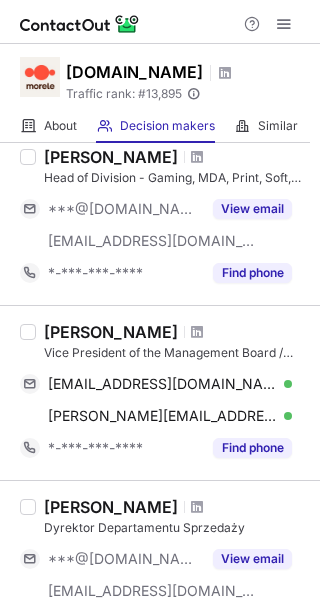 drag, startPoint x: 11, startPoint y: 243, endPoint x: 32, endPoint y: 299, distance: 59.808025 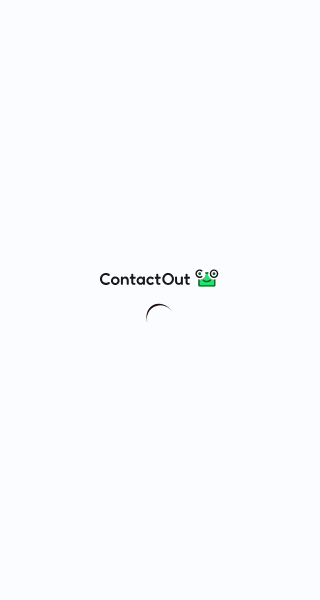 scroll, scrollTop: 0, scrollLeft: 0, axis: both 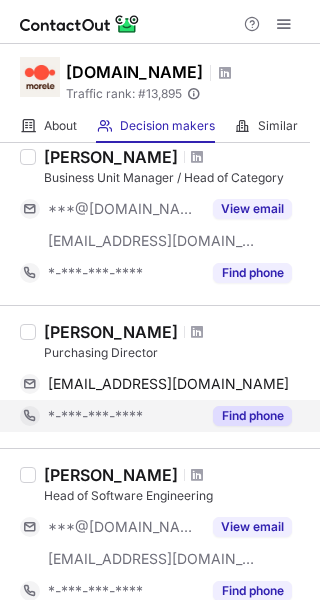 click on "Find phone" at bounding box center [252, 416] 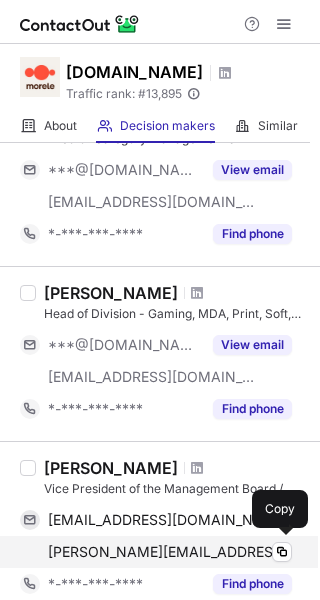 scroll, scrollTop: 700, scrollLeft: 0, axis: vertical 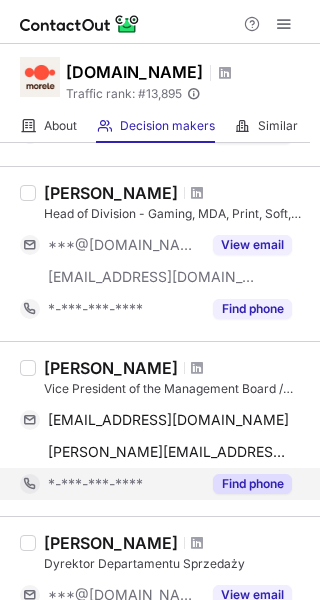 click on "Find phone" at bounding box center (252, 484) 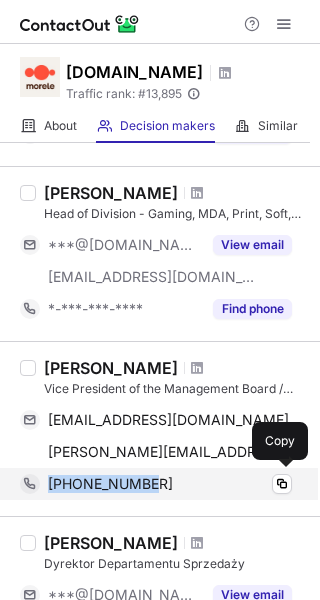 drag, startPoint x: 180, startPoint y: 482, endPoint x: 40, endPoint y: 482, distance: 140 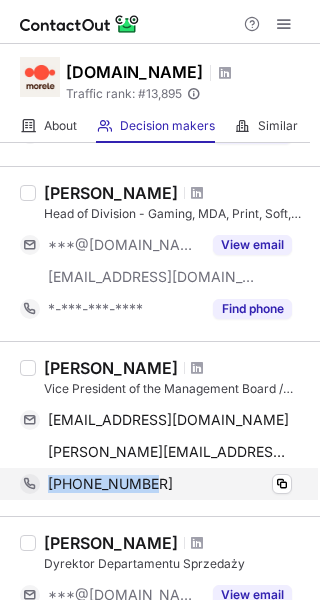 copy on "+48600206042" 